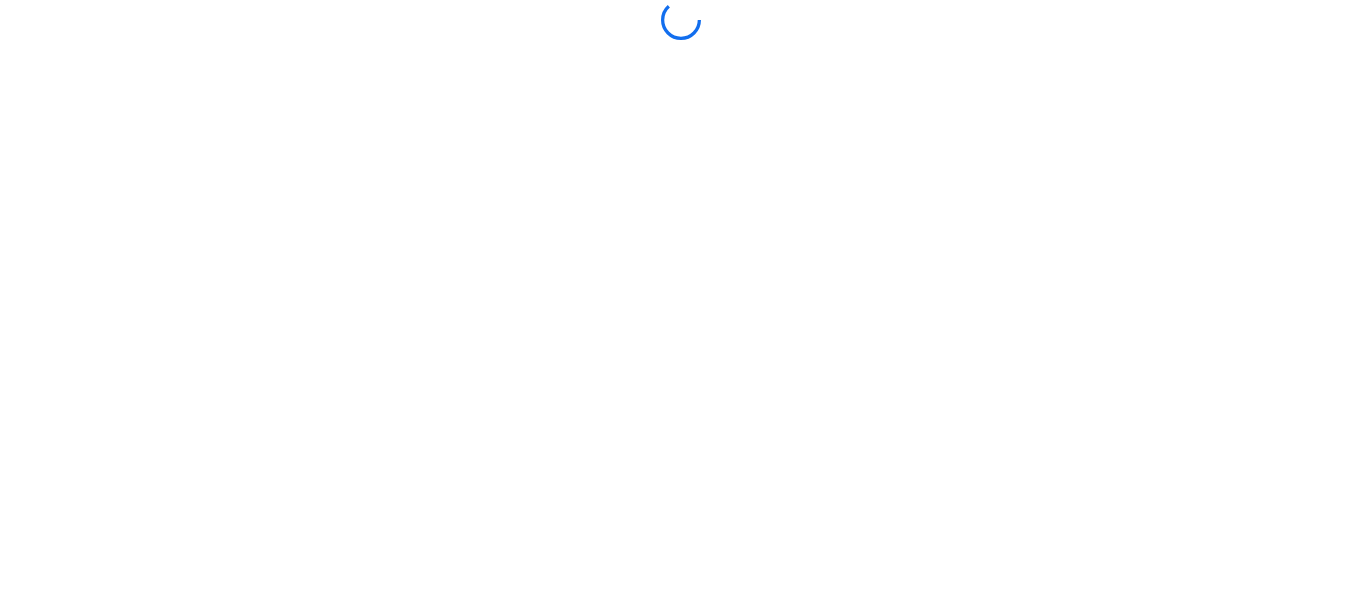 scroll, scrollTop: 0, scrollLeft: 0, axis: both 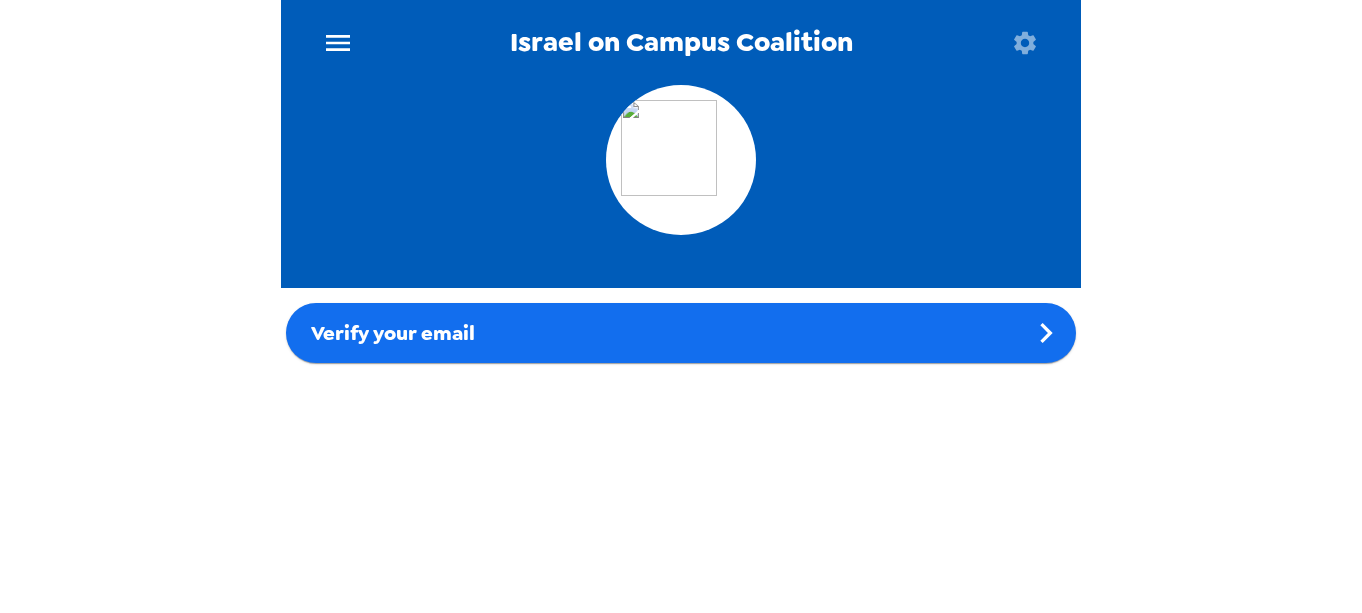 click 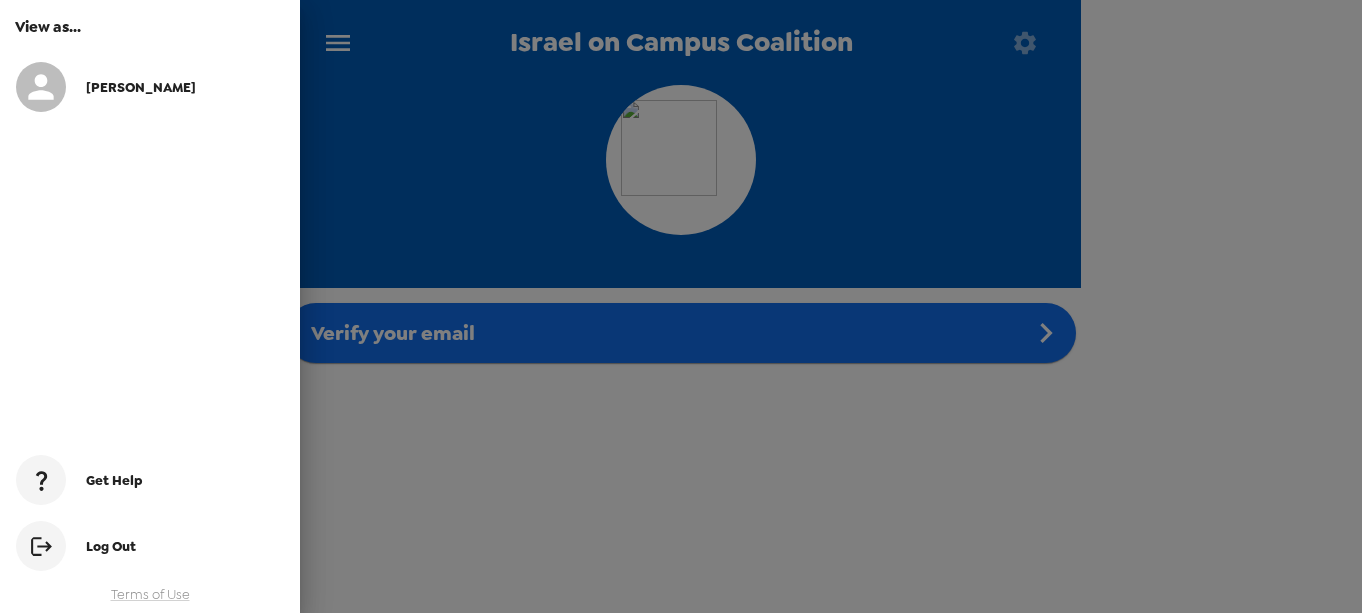 click on "Elisabeth" at bounding box center [150, 87] 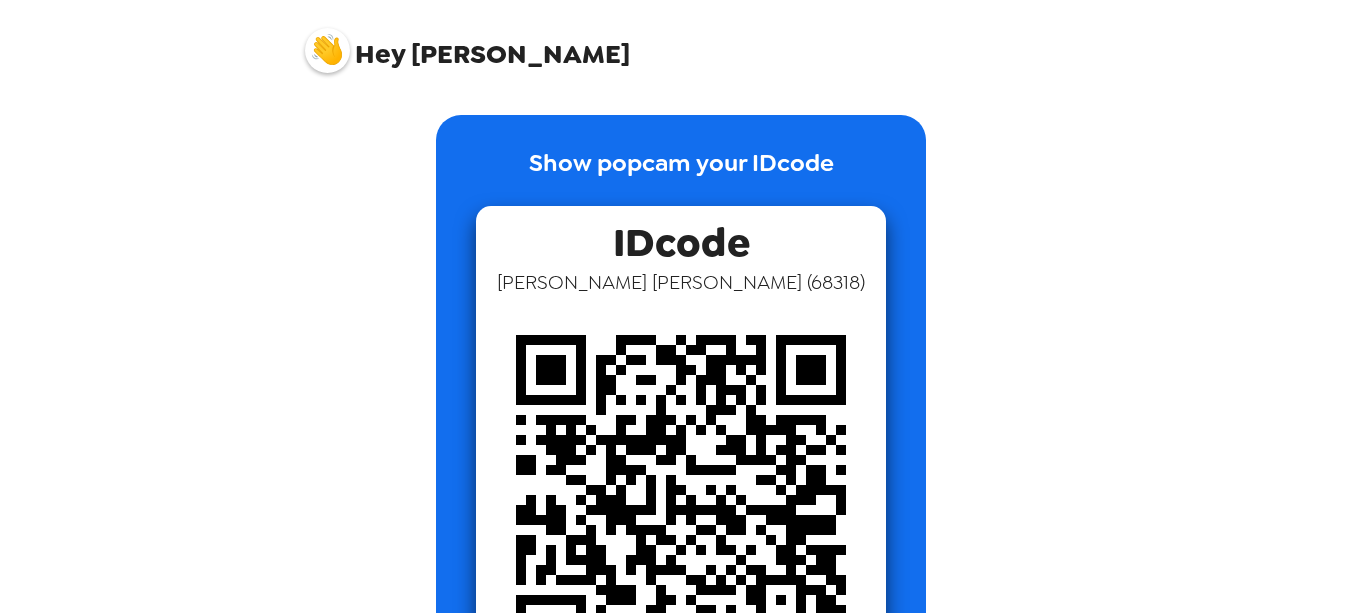 click at bounding box center [327, 50] 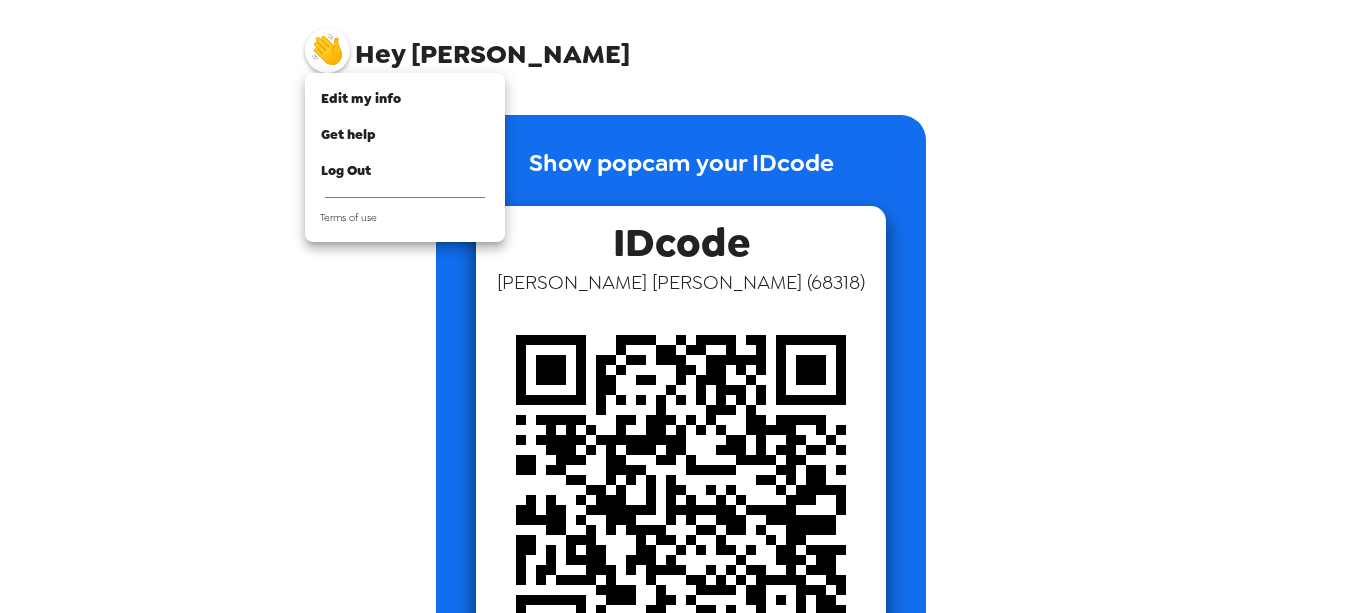 click at bounding box center (681, 306) 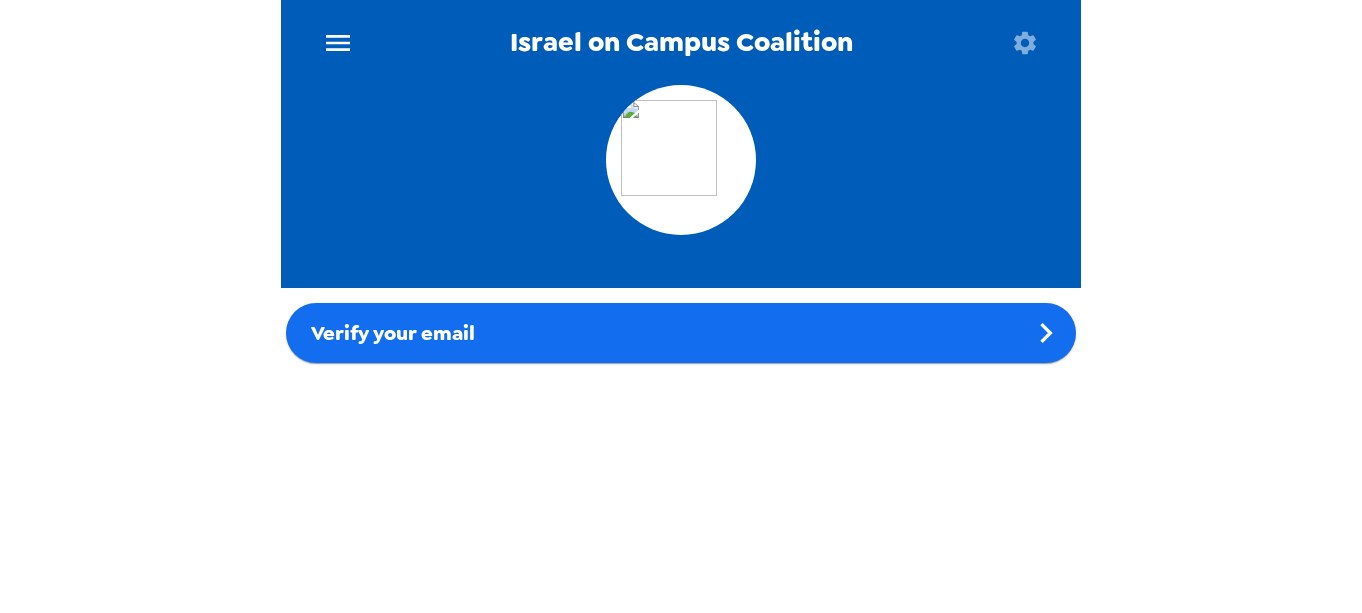 click at bounding box center (681, 160) 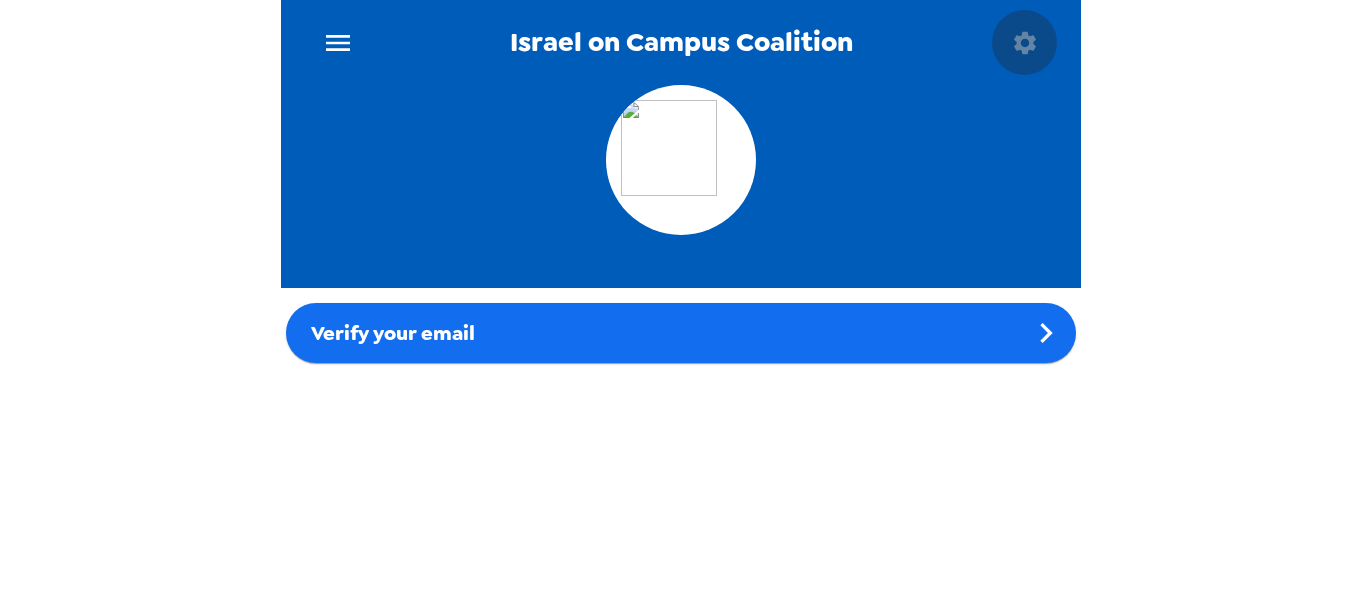 click 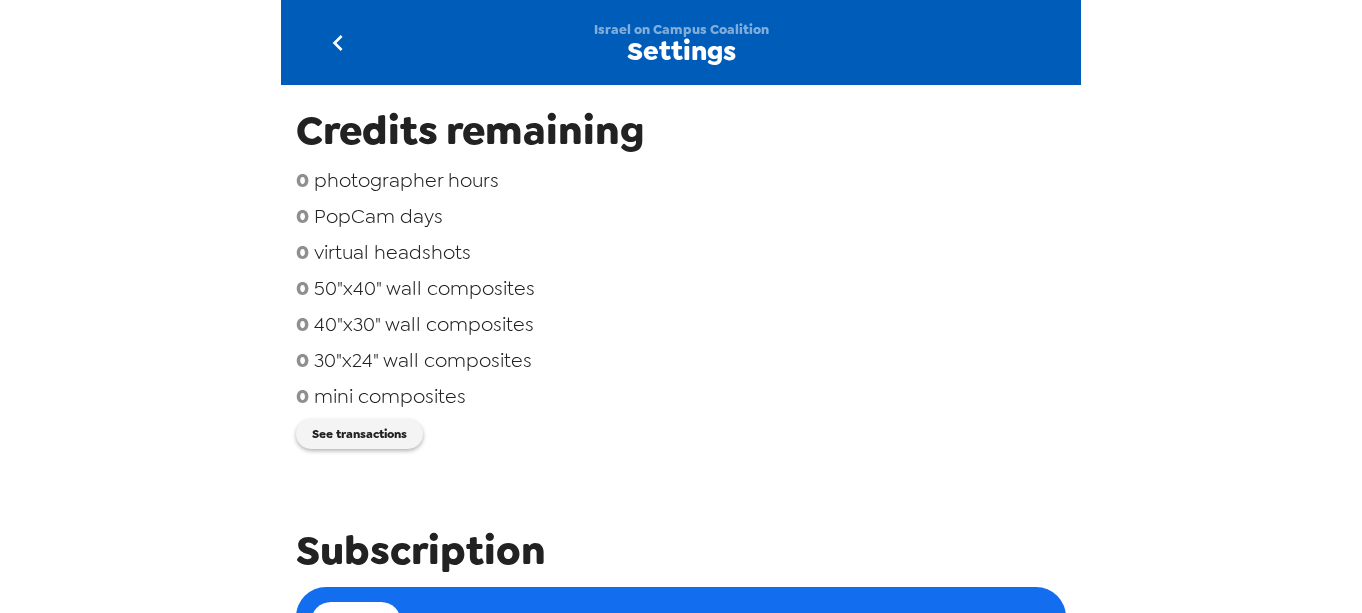 scroll, scrollTop: 0, scrollLeft: 0, axis: both 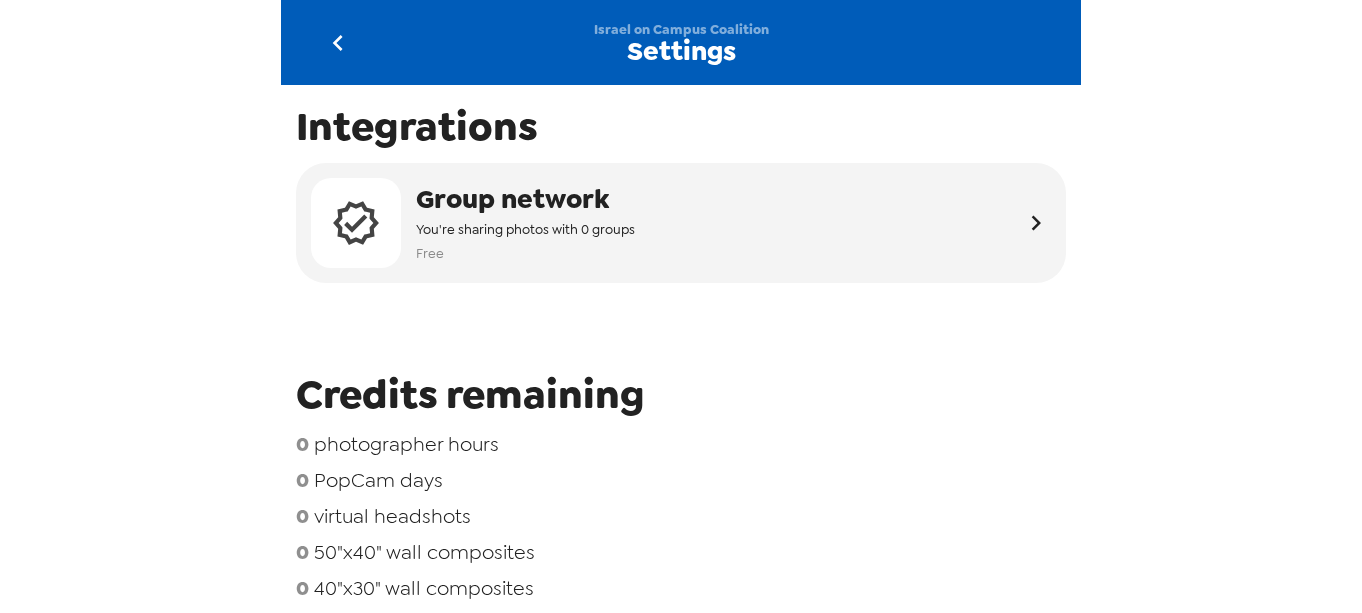 click at bounding box center [337, 42] 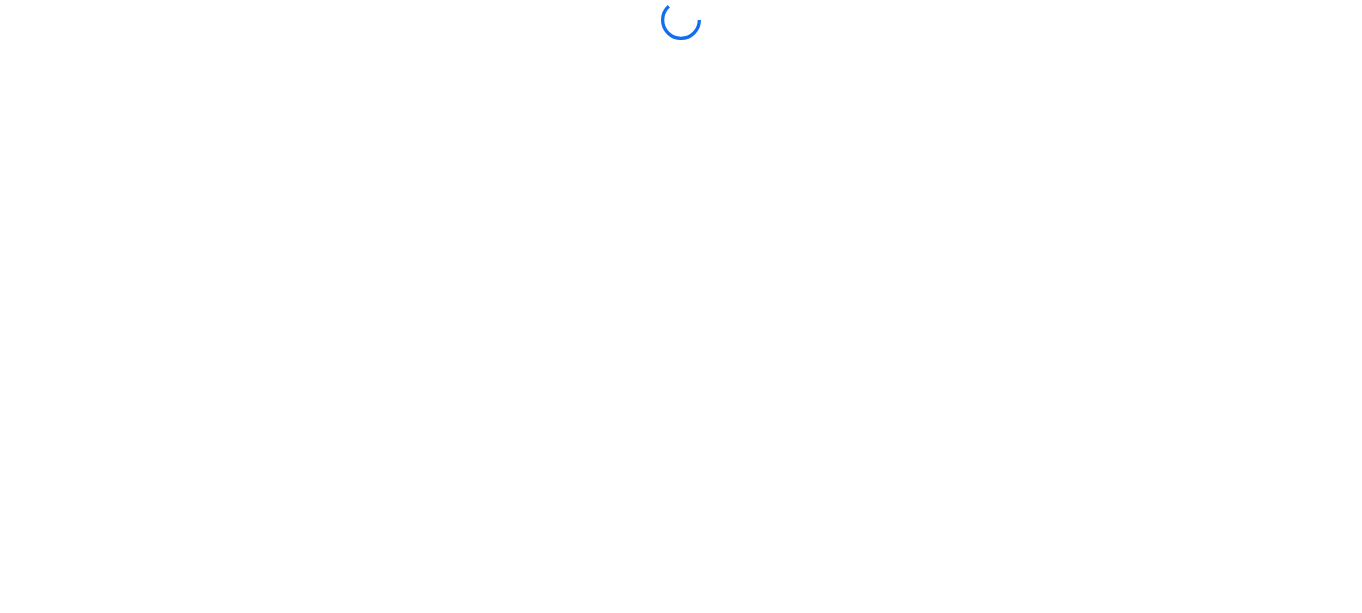 scroll, scrollTop: 0, scrollLeft: 0, axis: both 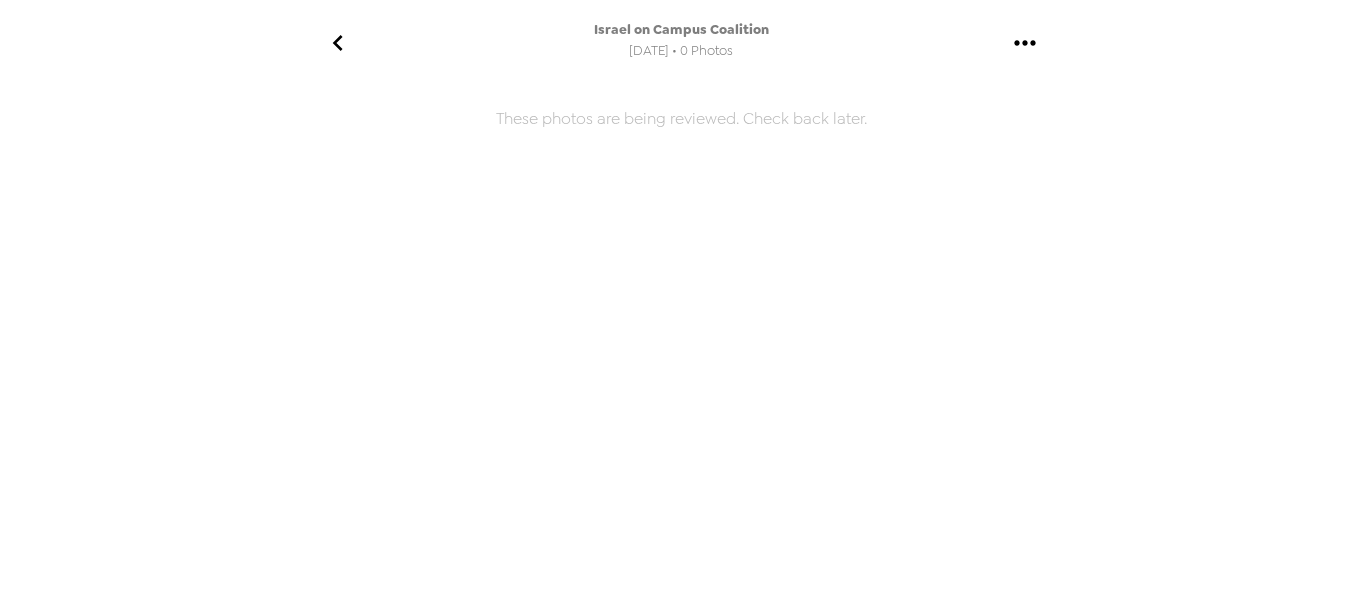 click 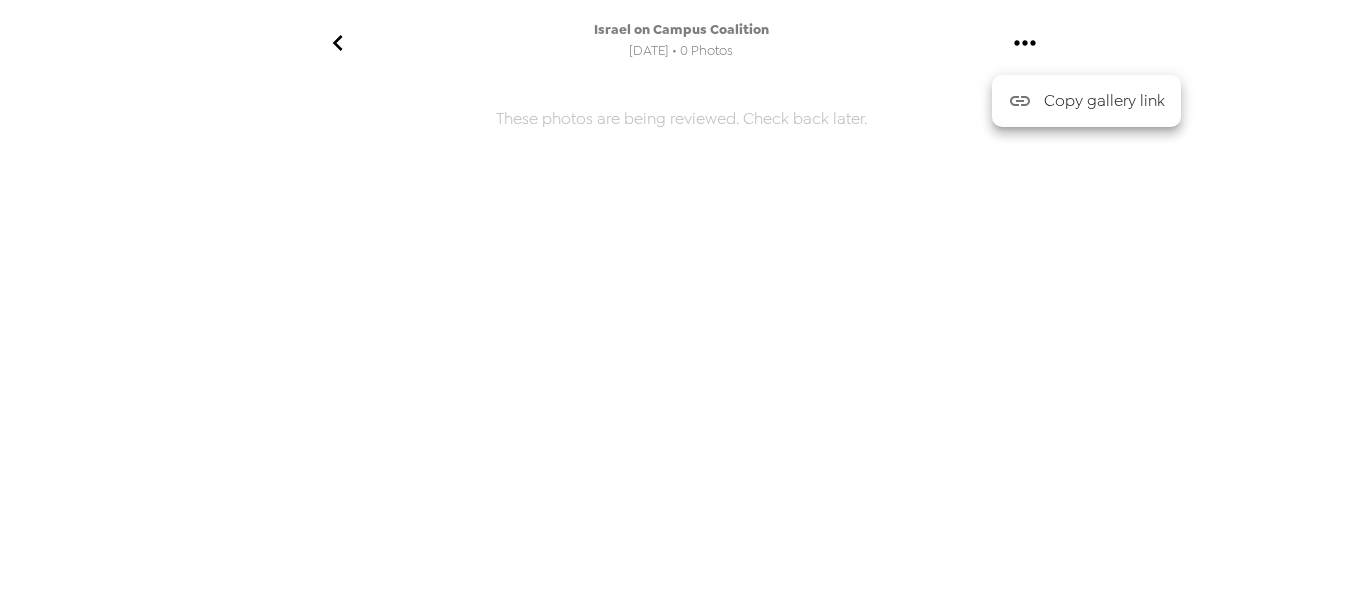 click at bounding box center (681, 306) 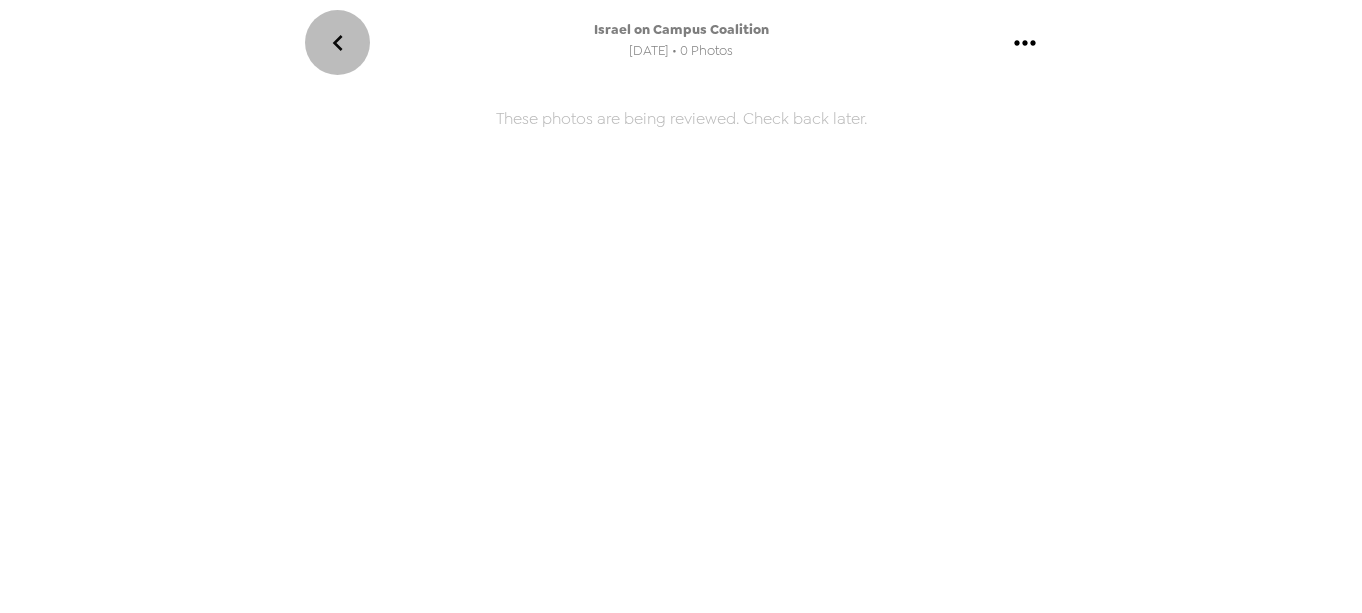 click 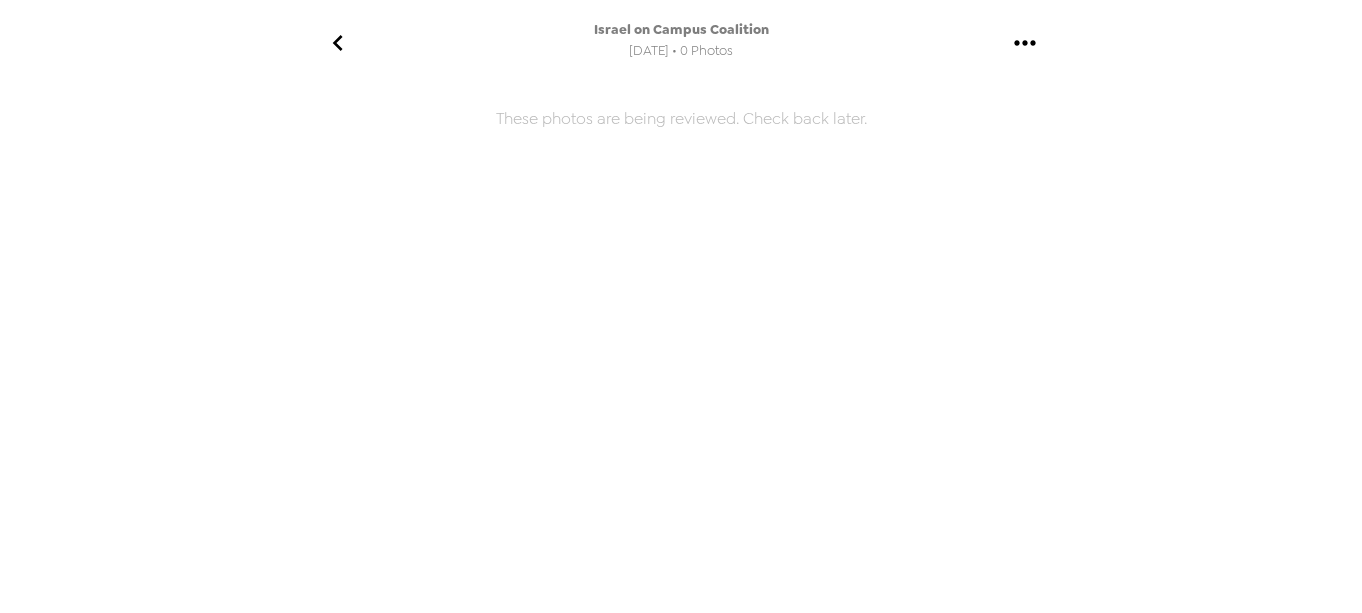 click on "Israel on Campus Coalition" at bounding box center [681, 29] 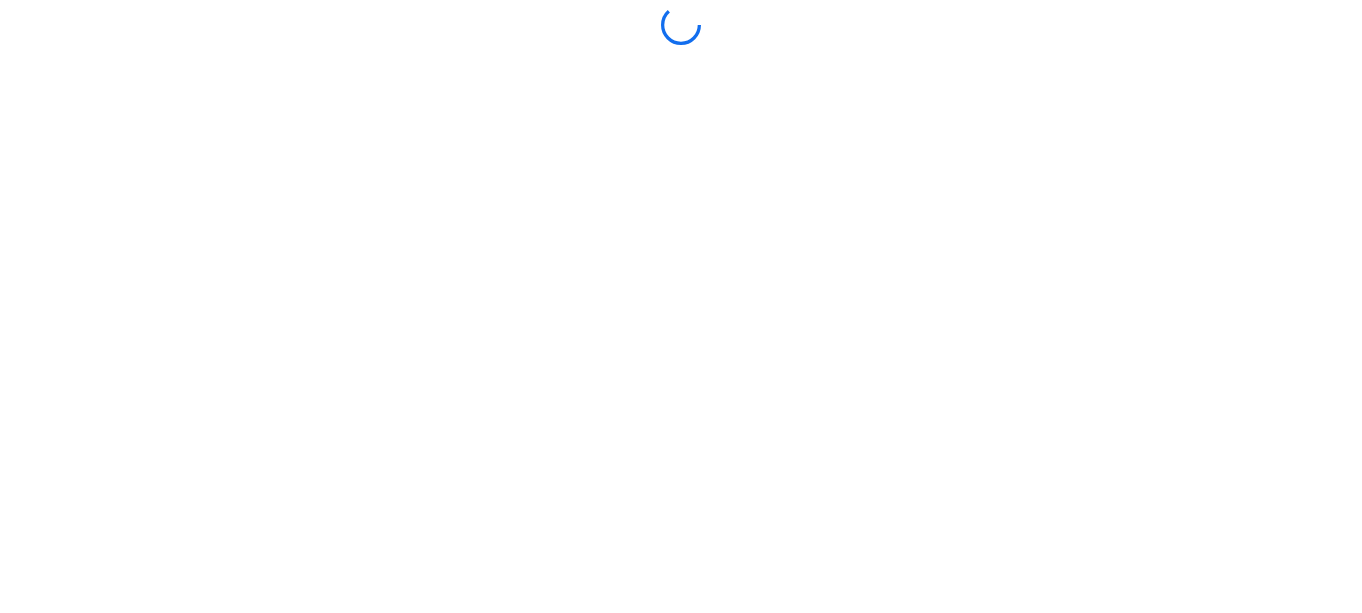 scroll, scrollTop: 0, scrollLeft: 0, axis: both 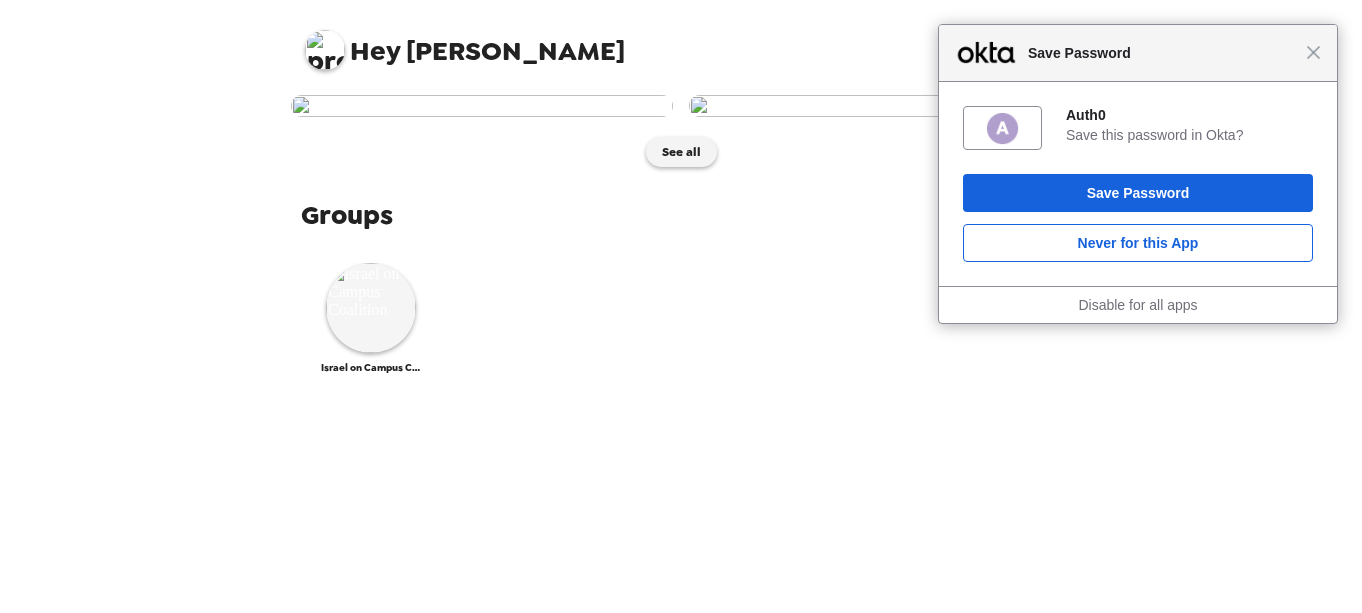 click on "Close                   Save Password" at bounding box center [1138, 53] 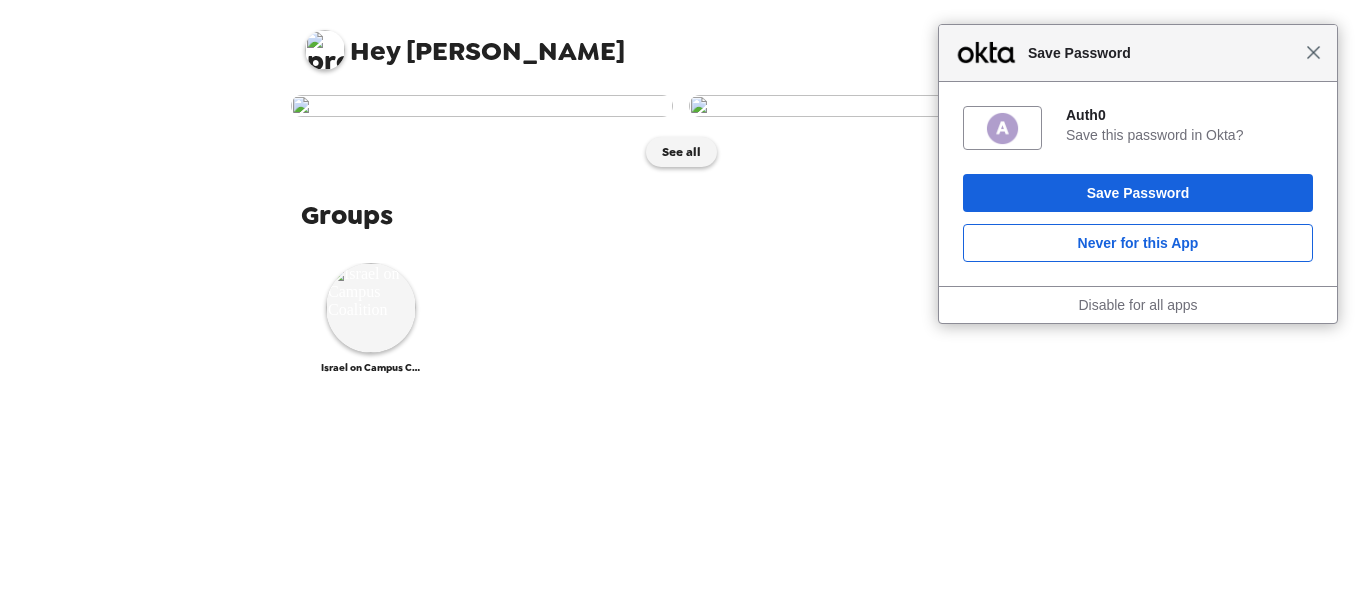 click on "Close" at bounding box center (1313, 52) 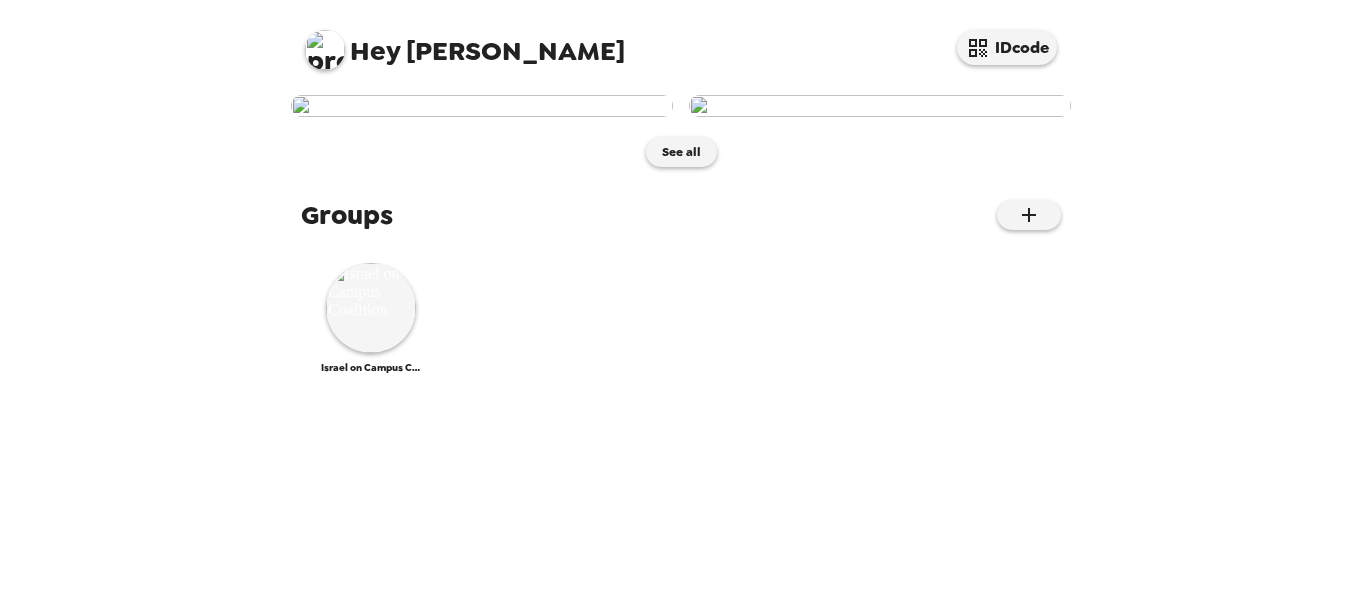 click at bounding box center [325, 50] 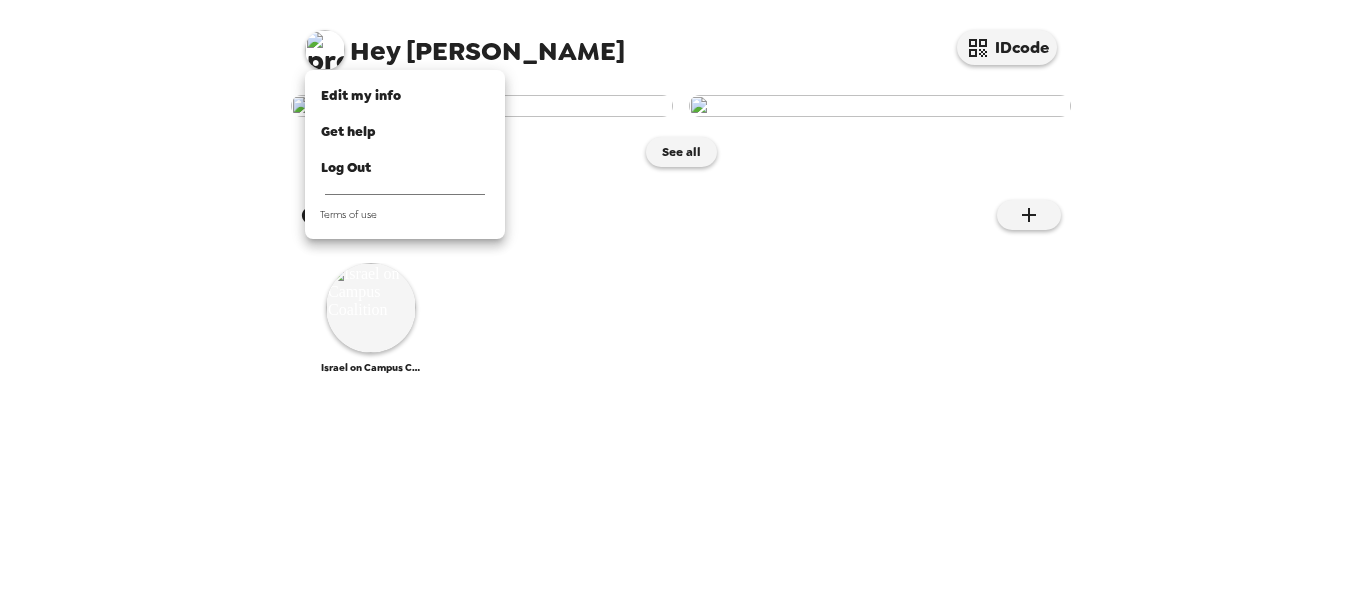 click at bounding box center (681, 306) 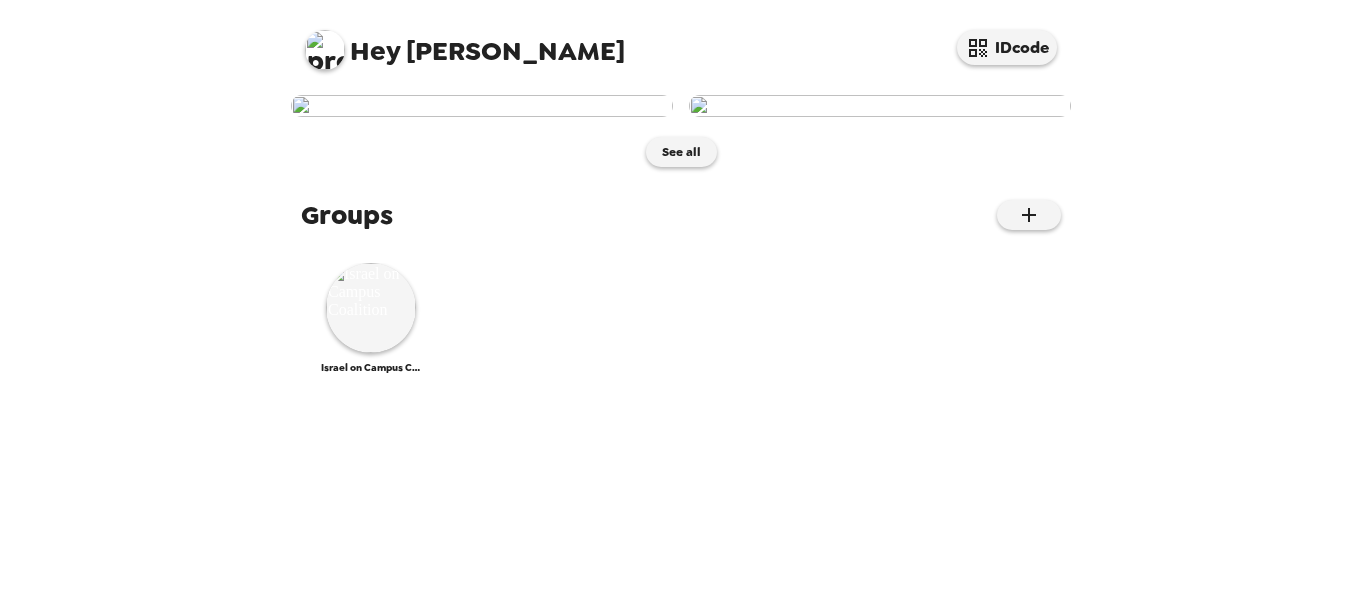 scroll, scrollTop: 256, scrollLeft: 0, axis: vertical 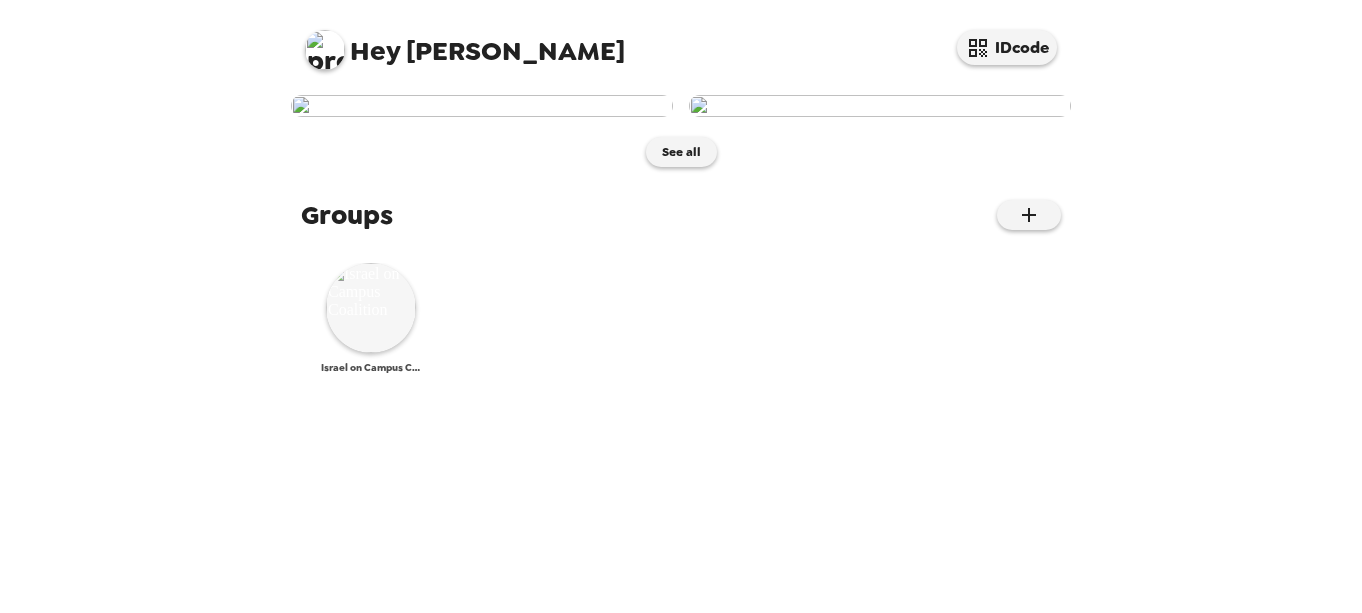 click at bounding box center (371, 308) 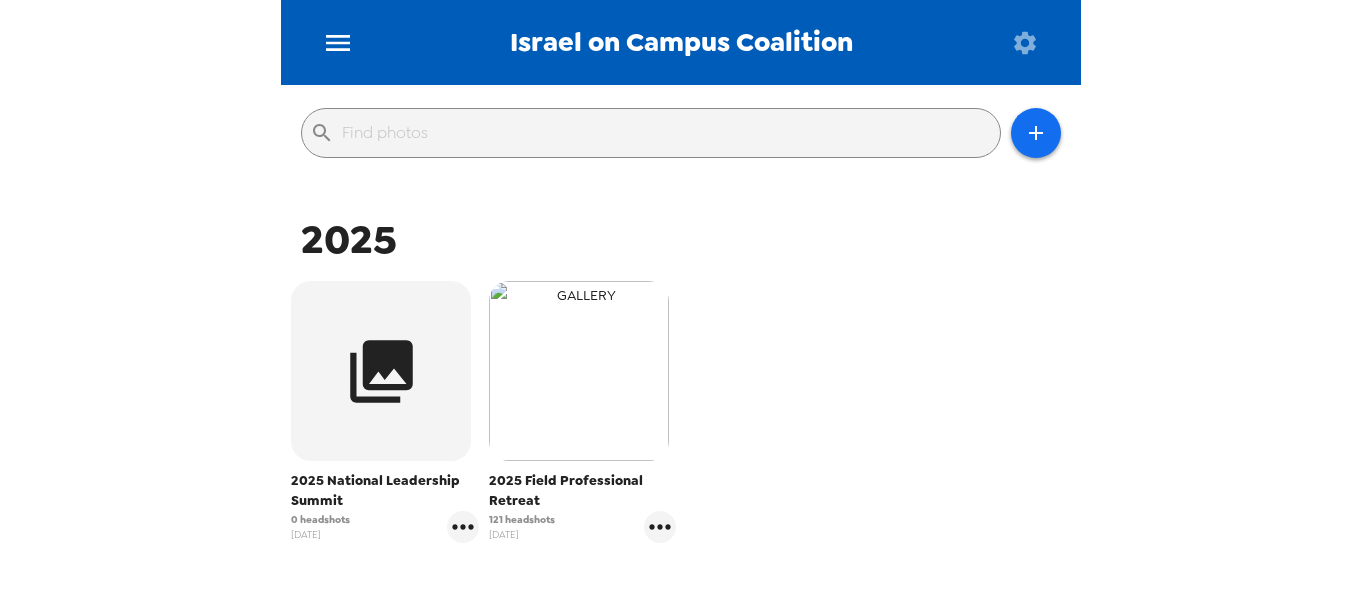 scroll, scrollTop: 242, scrollLeft: 0, axis: vertical 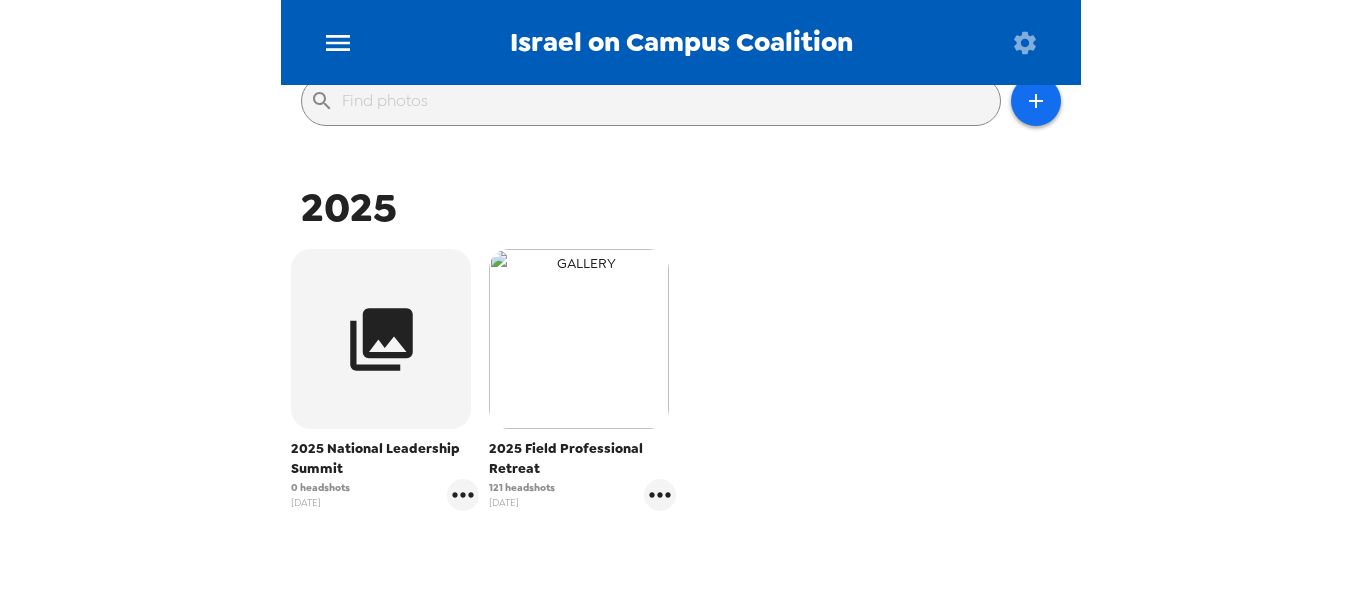 click at bounding box center (579, 339) 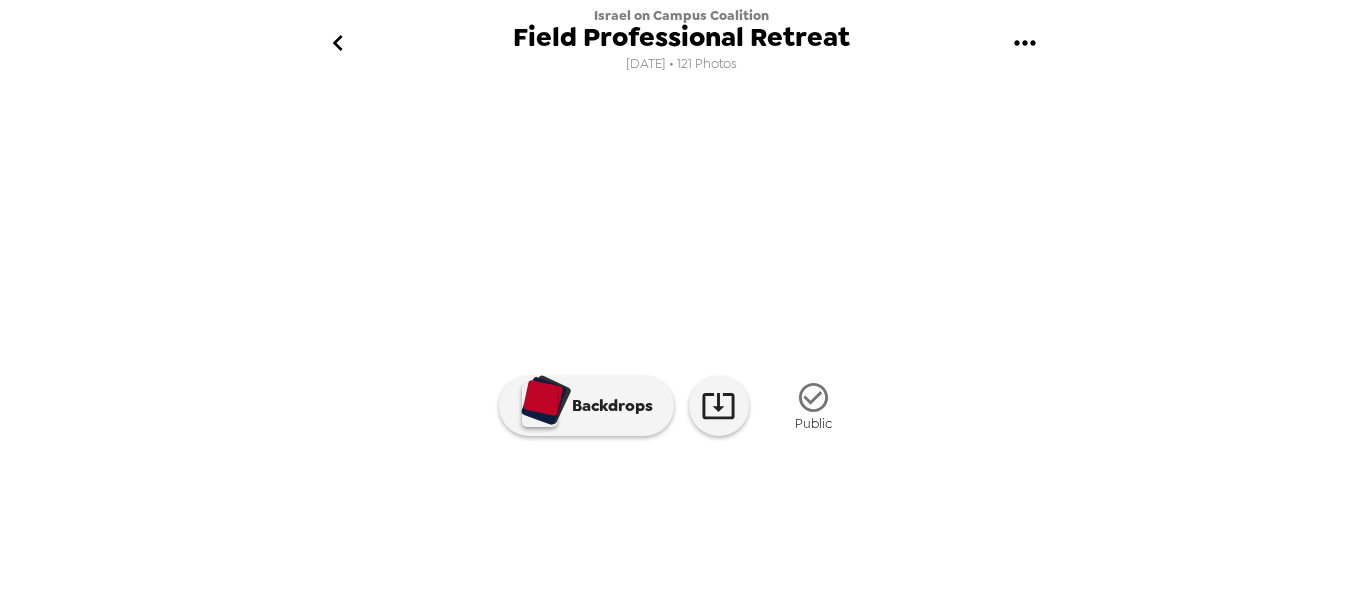 scroll, scrollTop: 252, scrollLeft: 0, axis: vertical 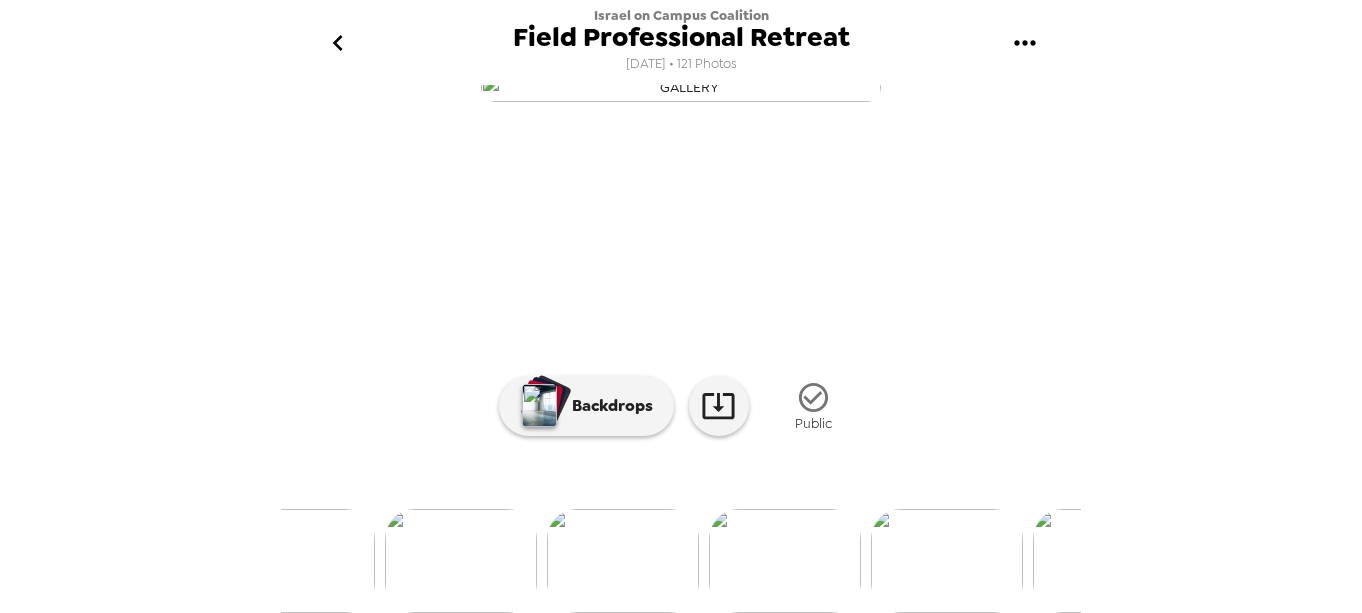 click at bounding box center (947, 561) 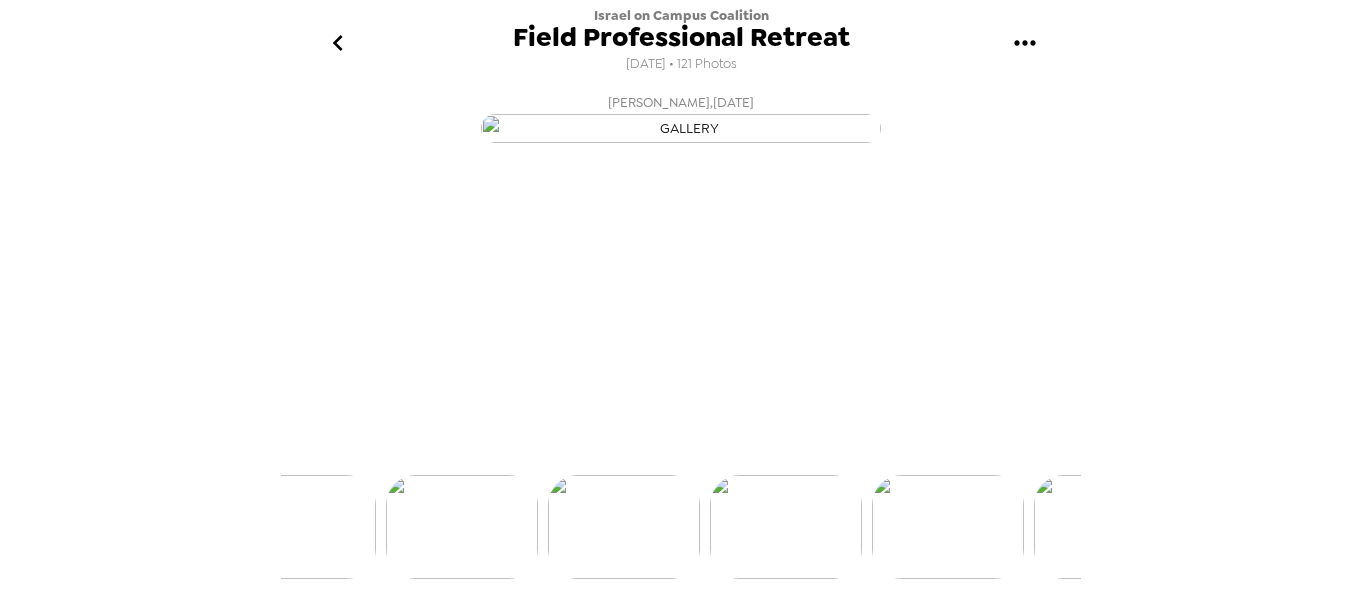 scroll, scrollTop: 0, scrollLeft: 4372, axis: horizontal 